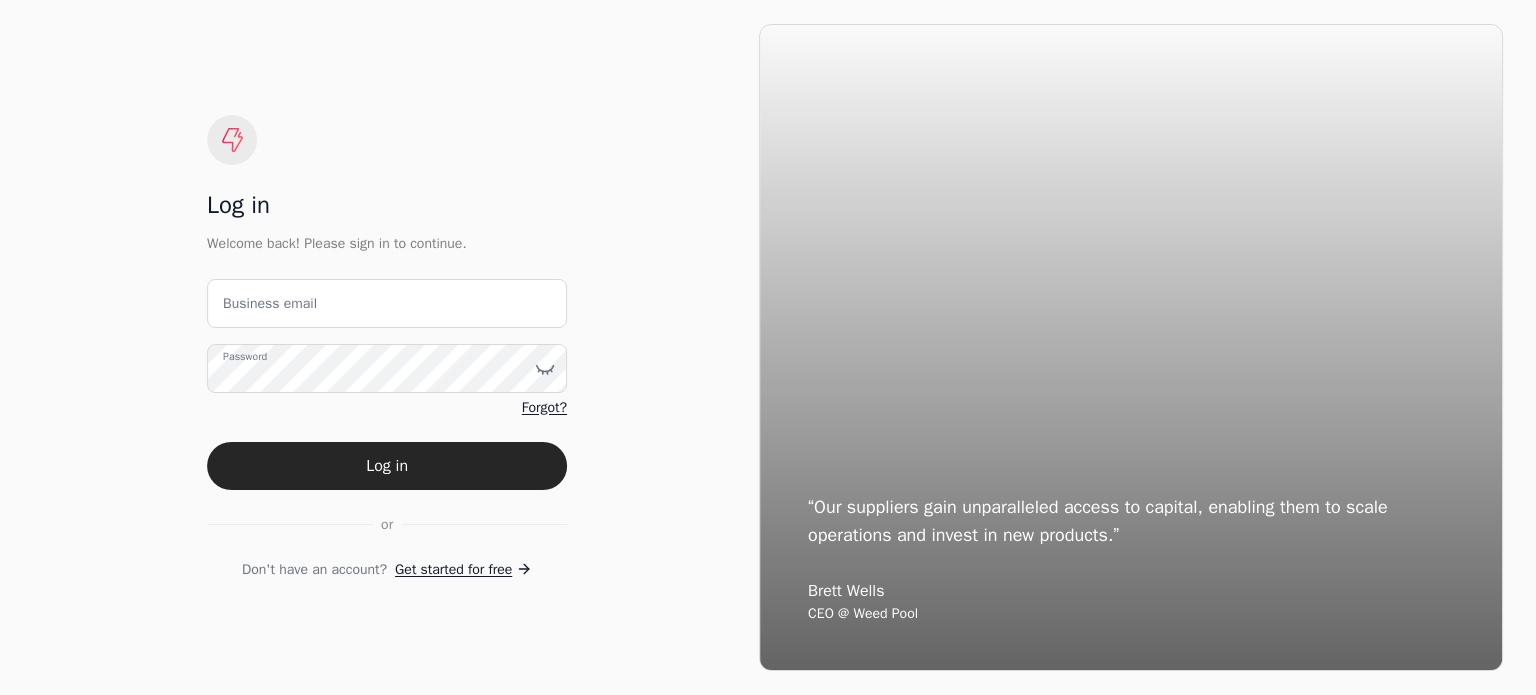 scroll, scrollTop: 0, scrollLeft: 0, axis: both 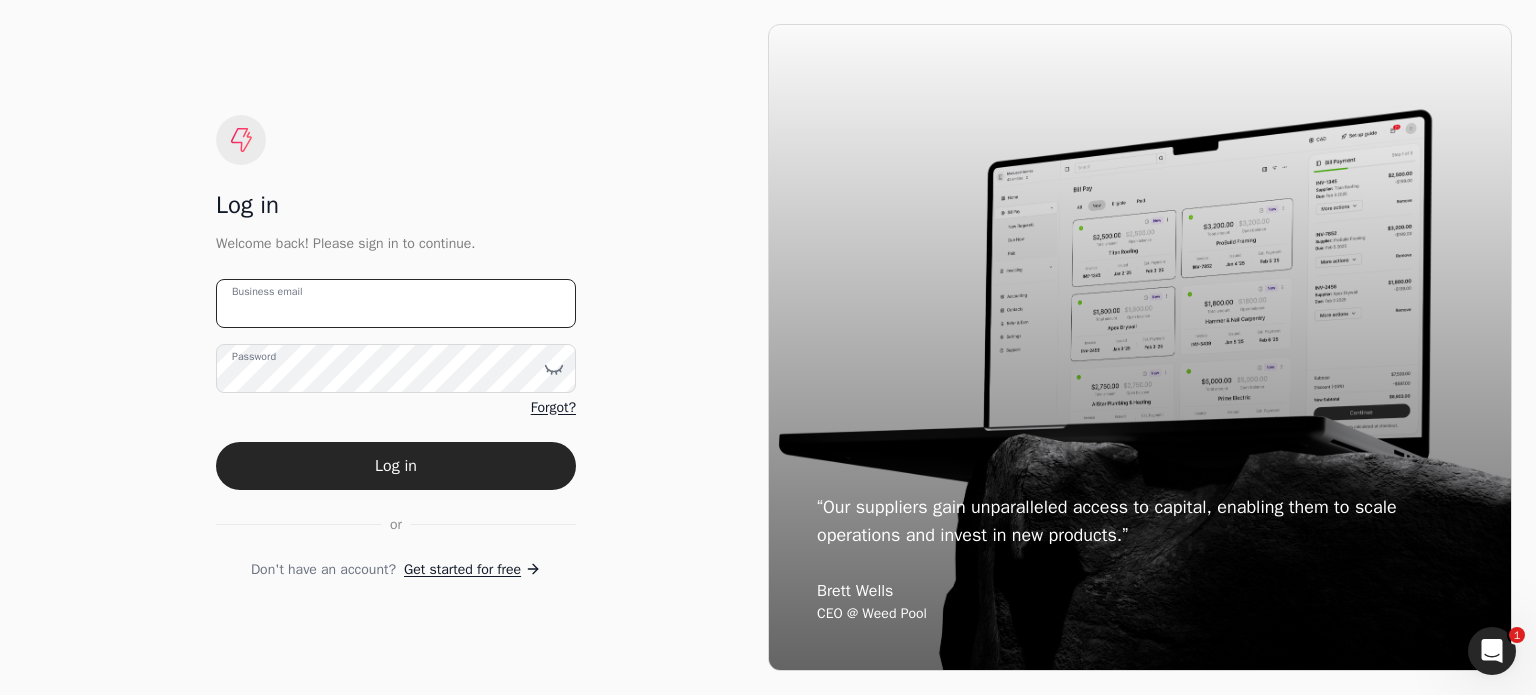 click on "Business email" at bounding box center (396, 303) 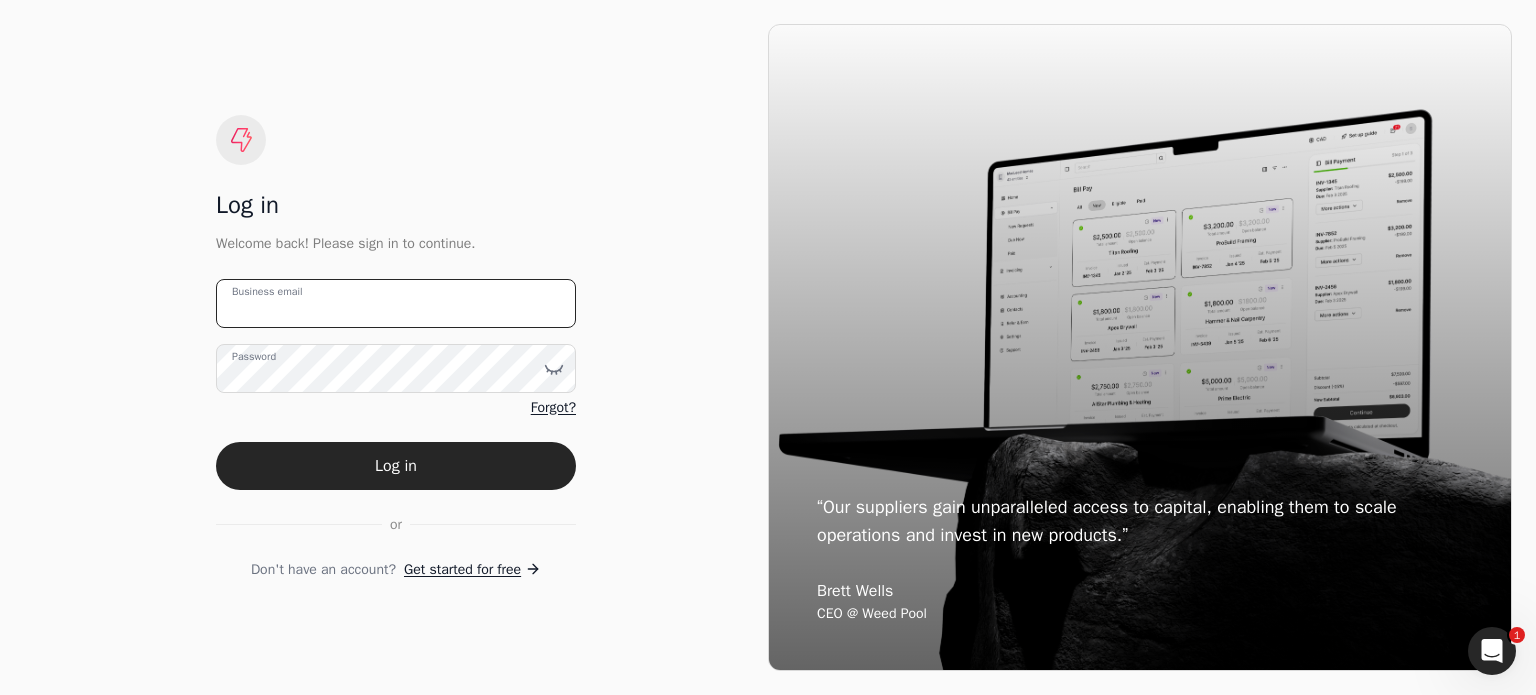 type on "[NAME]@[EXAMPLE.COM]" 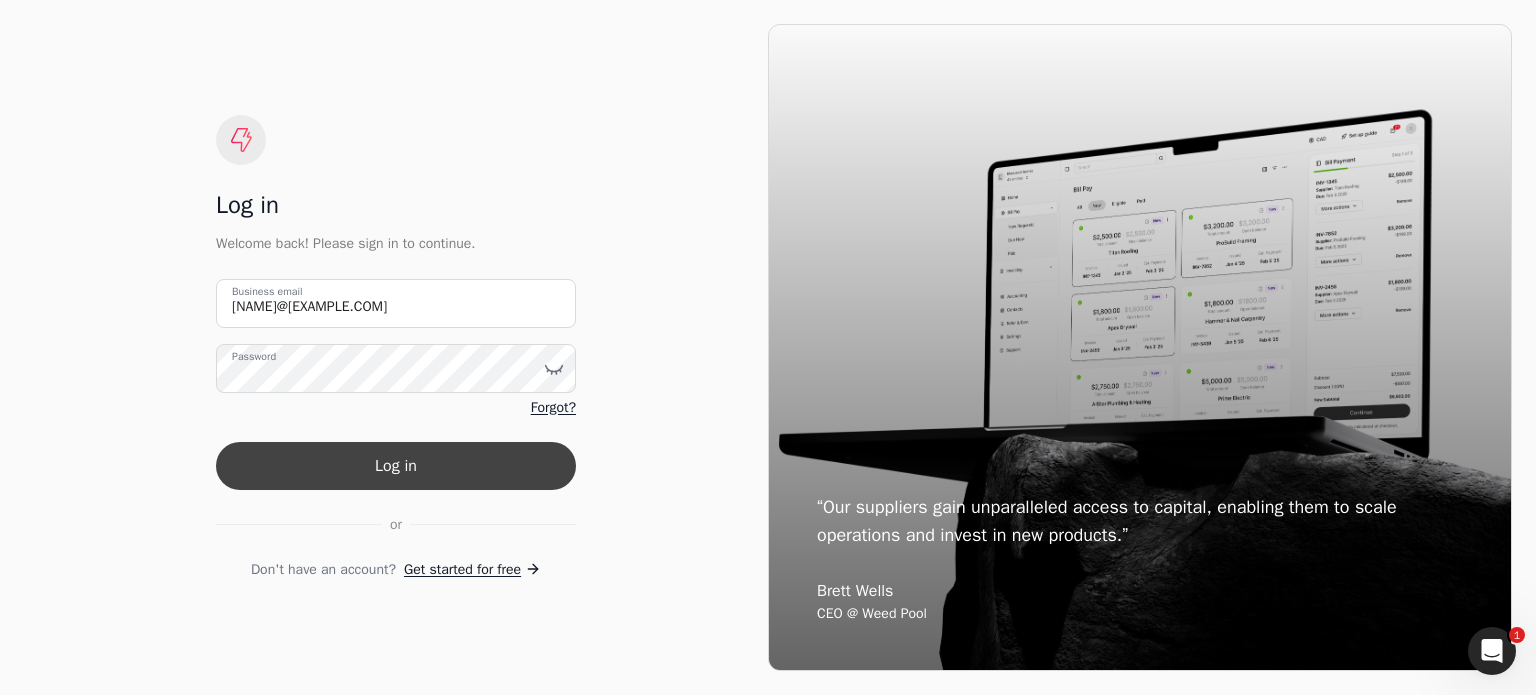 click on "Log in" at bounding box center [396, 466] 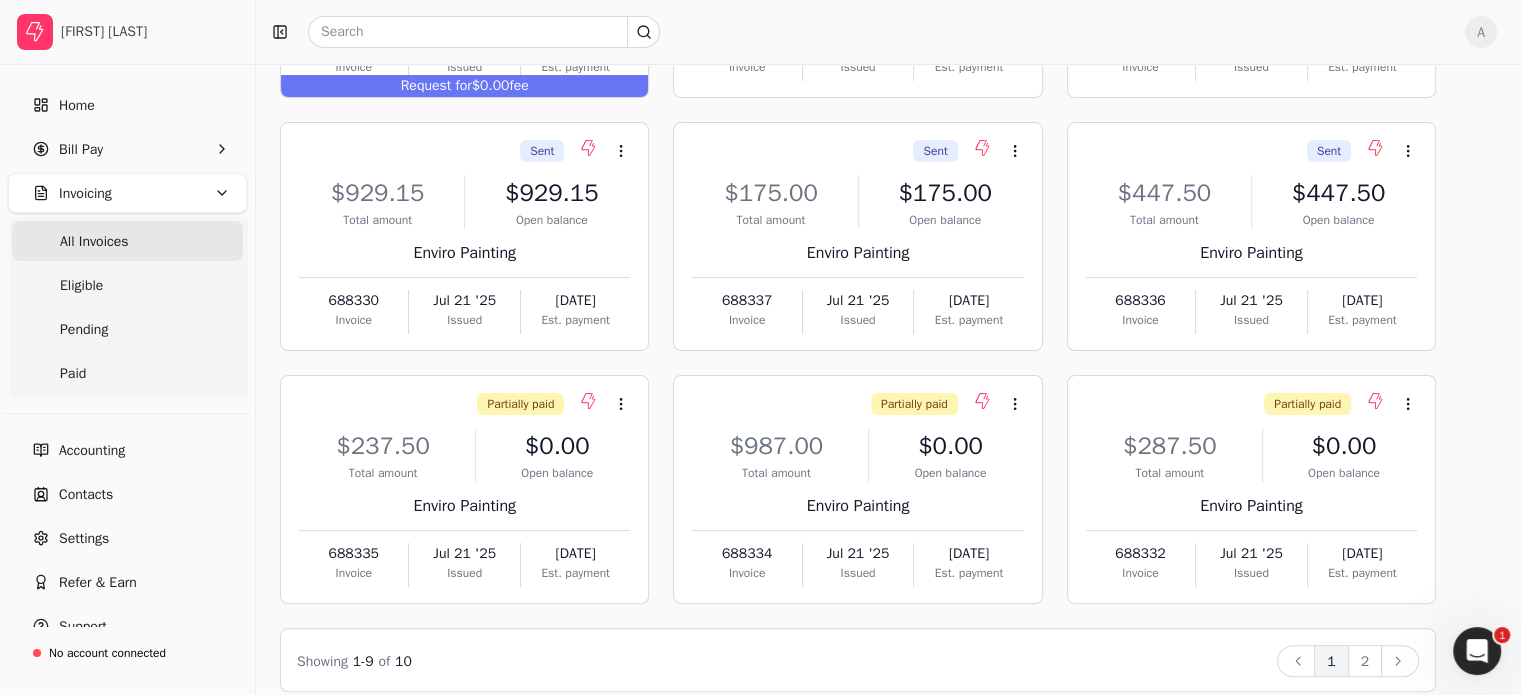 scroll, scrollTop: 387, scrollLeft: 0, axis: vertical 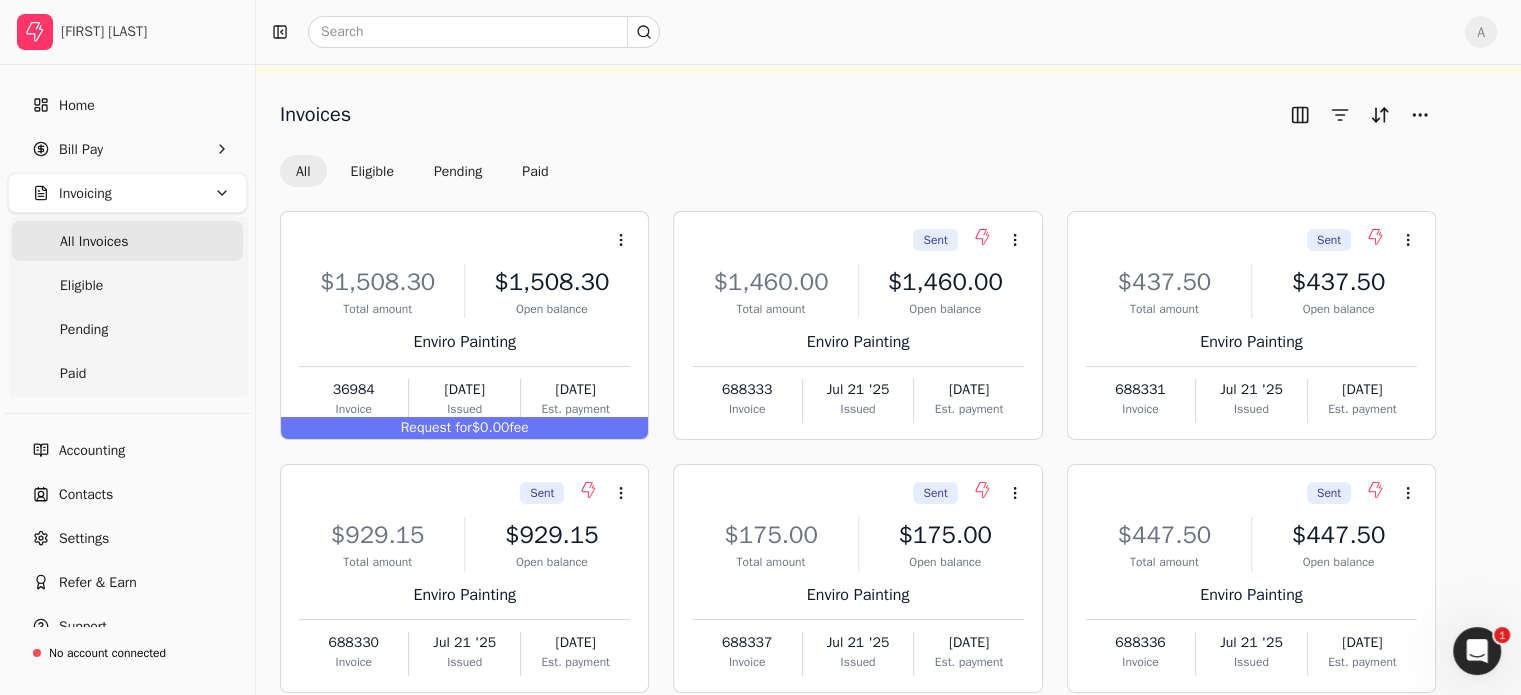 click on "All Invoices" at bounding box center (94, 241) 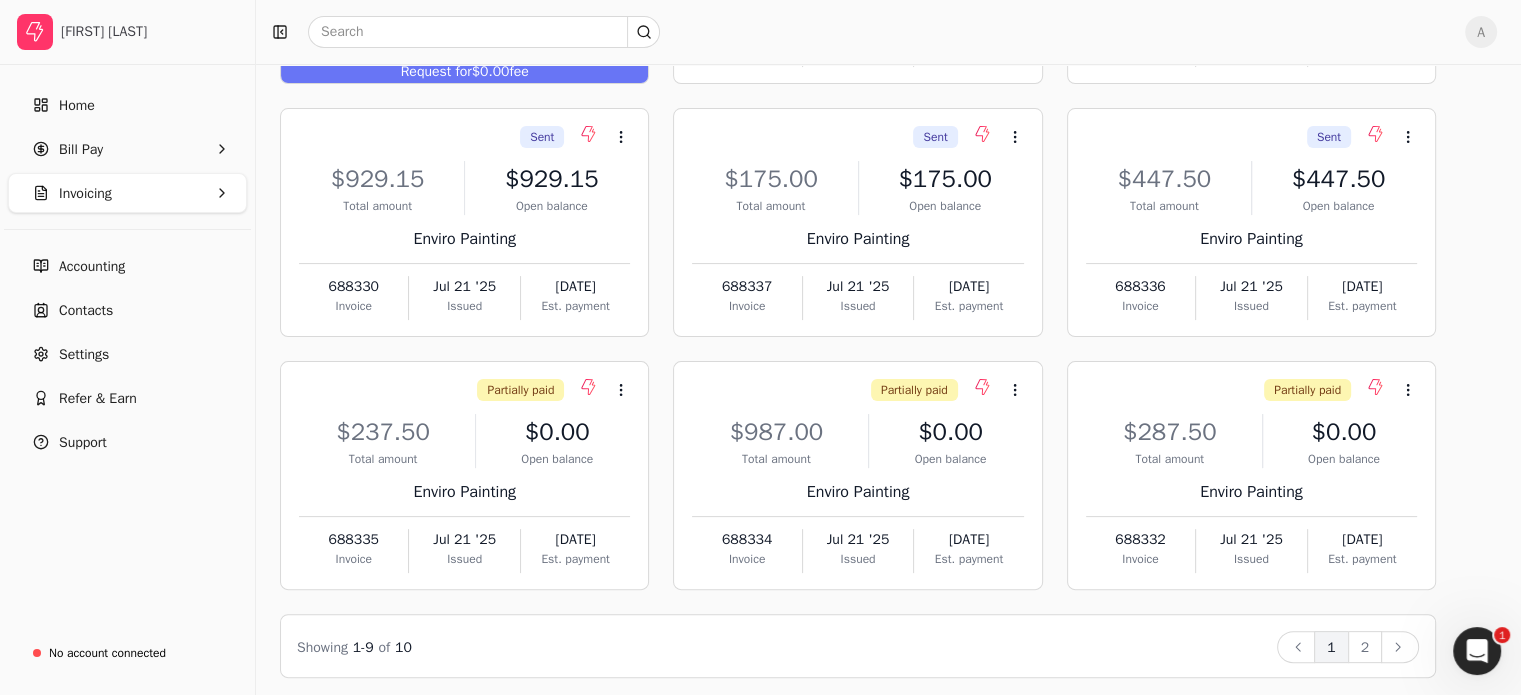 scroll, scrollTop: 387, scrollLeft: 0, axis: vertical 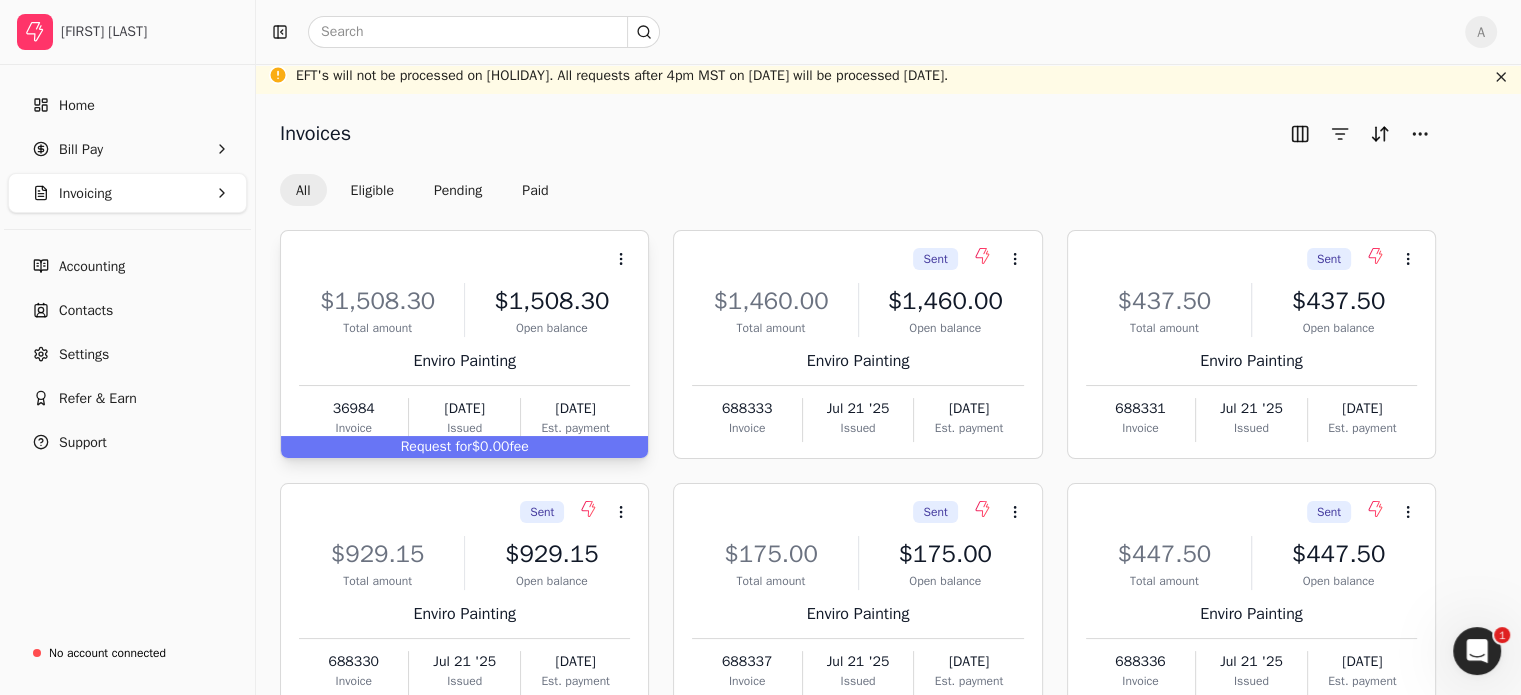 click on "Request for  $0.00  fee" at bounding box center [464, 447] 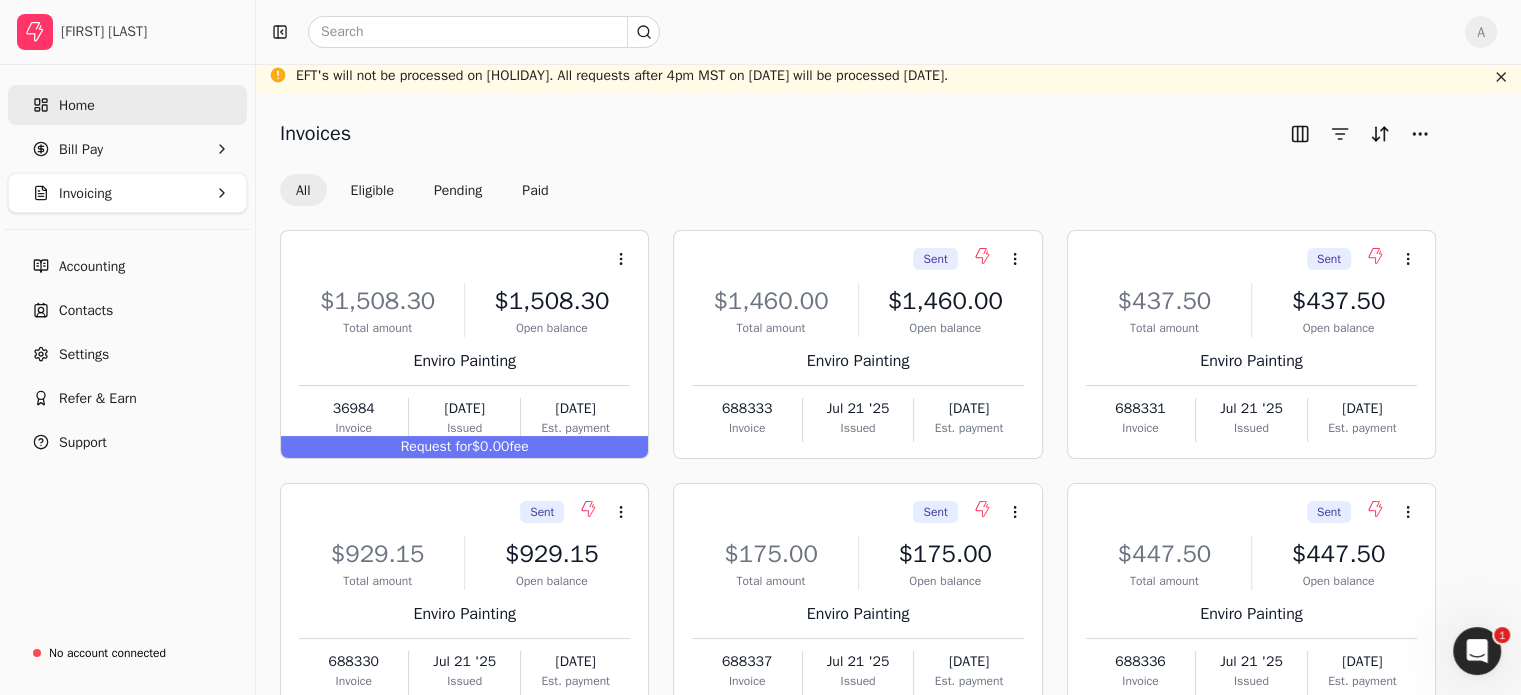 click on "Home" at bounding box center [127, 105] 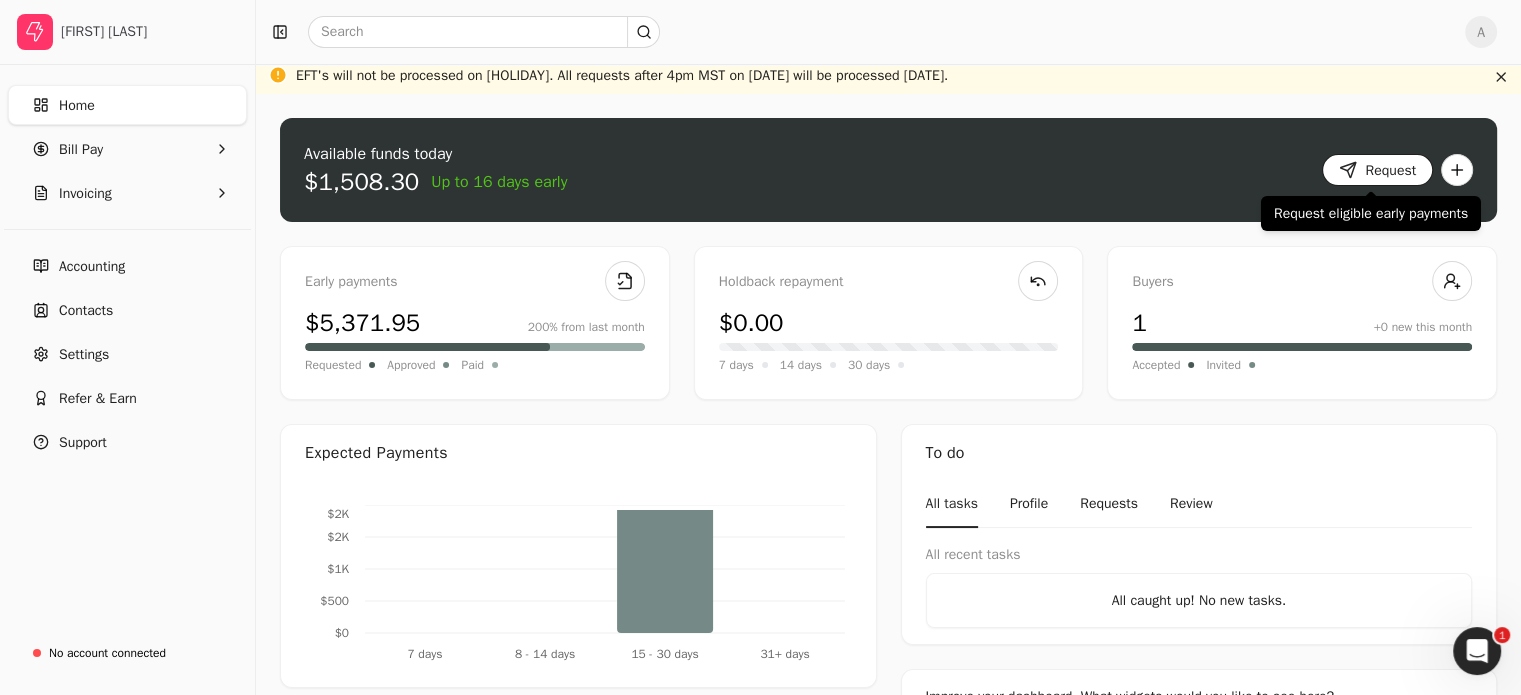 click on "Request" at bounding box center [1377, 170] 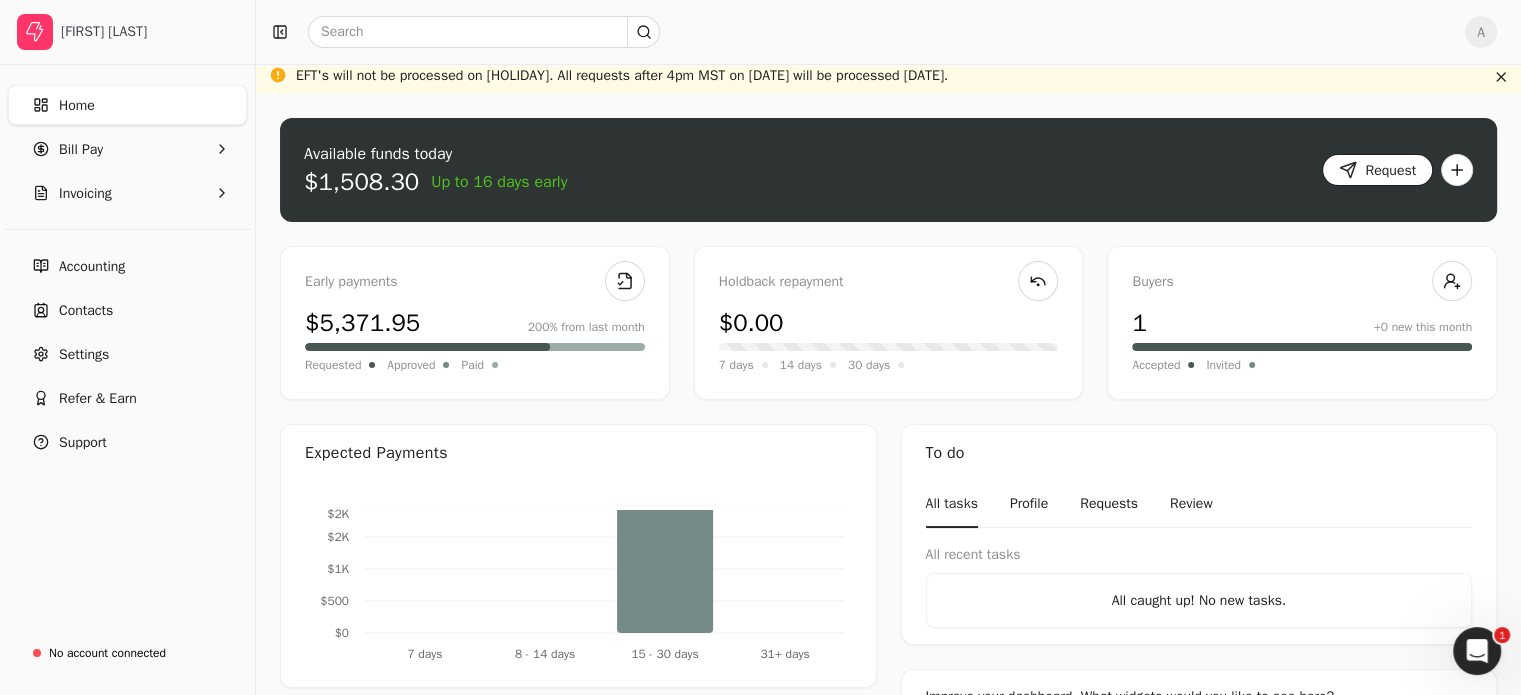 scroll, scrollTop: 0, scrollLeft: 0, axis: both 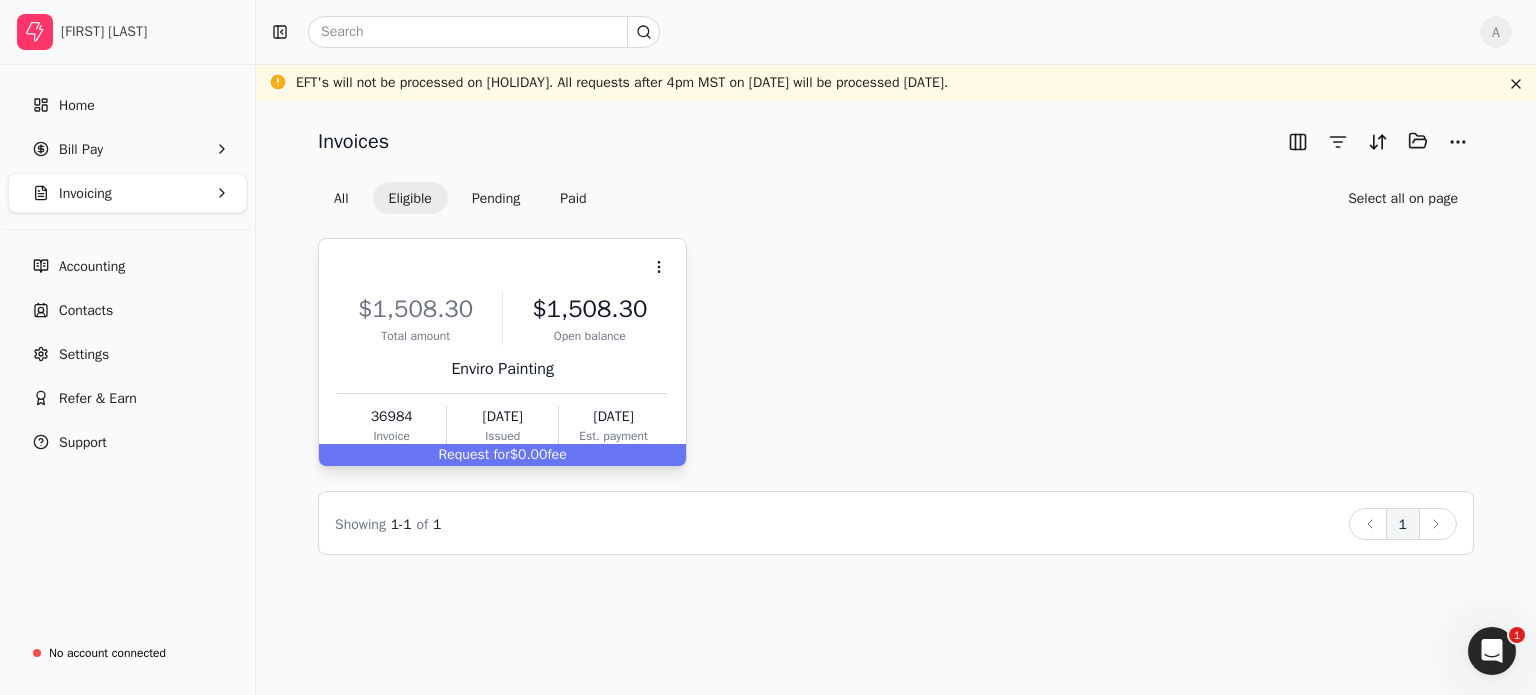 click on "Request for  $0.00  fee" at bounding box center [502, 455] 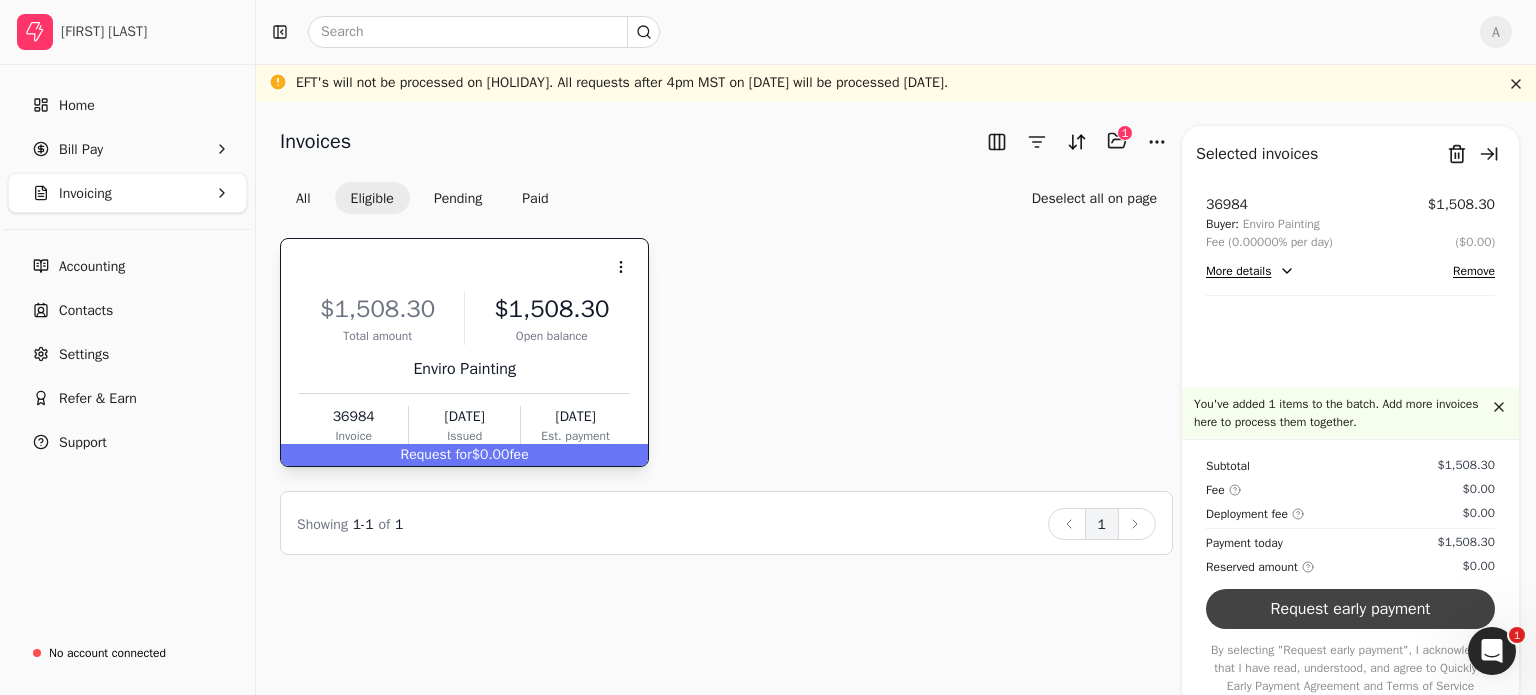 click on "Request early payment" at bounding box center [1350, 609] 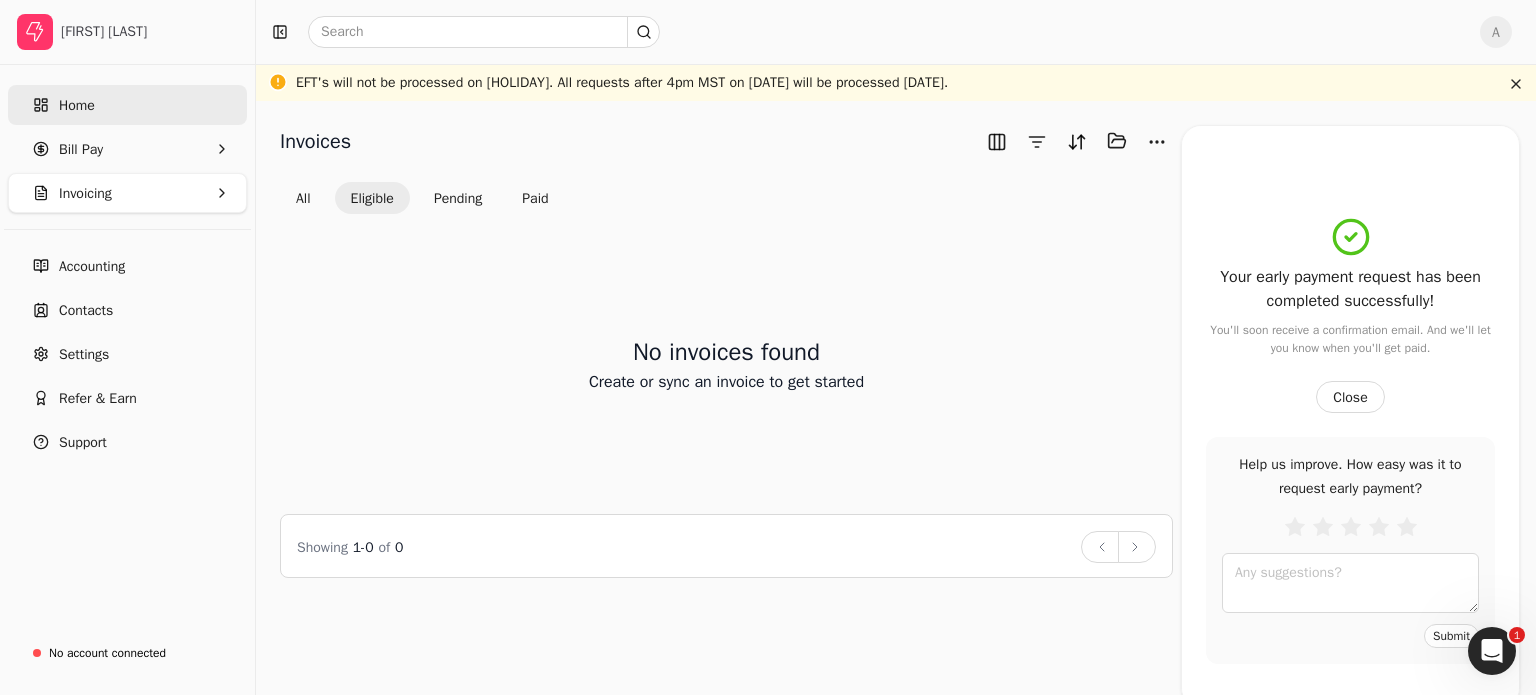 click on "Home" at bounding box center [127, 105] 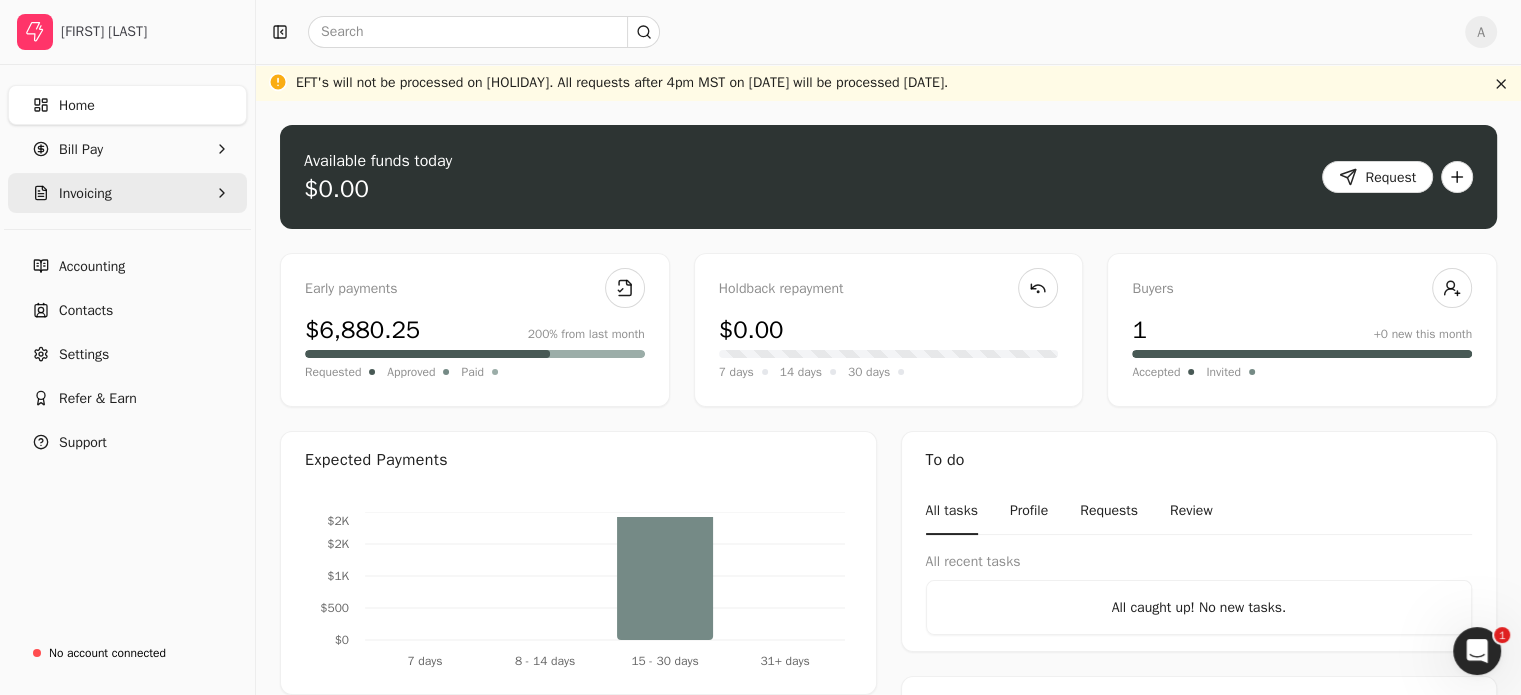 click on "Invoicing" at bounding box center [85, 193] 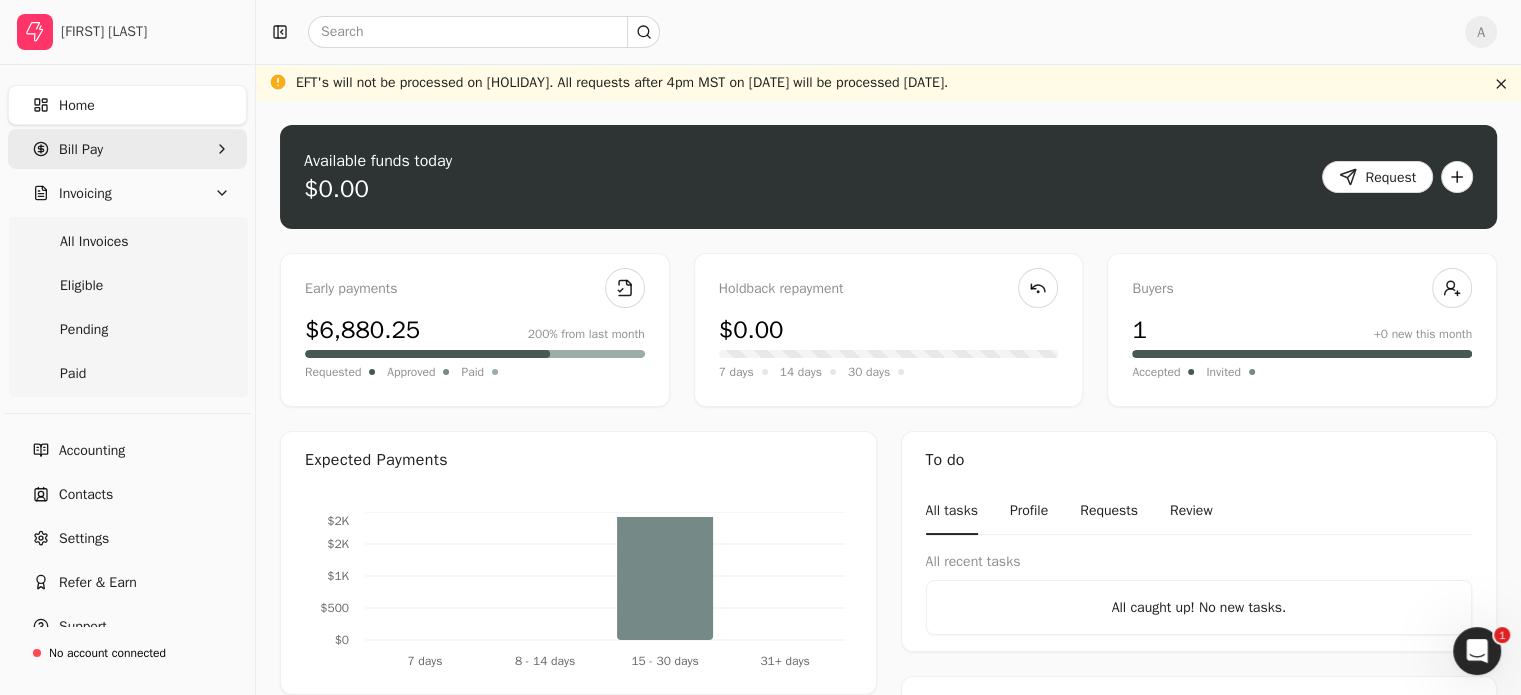 click on "Bill Pay" at bounding box center [81, 149] 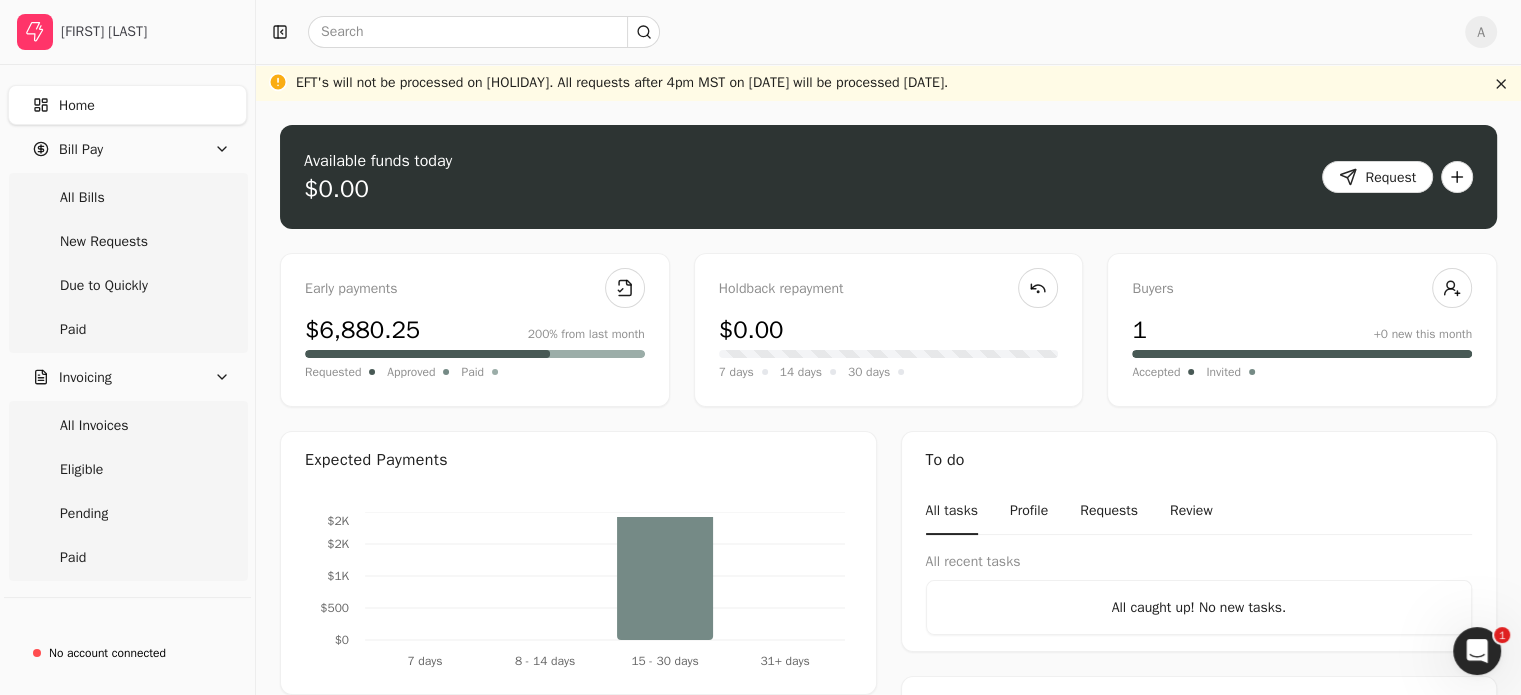 click on "Home" at bounding box center [127, 105] 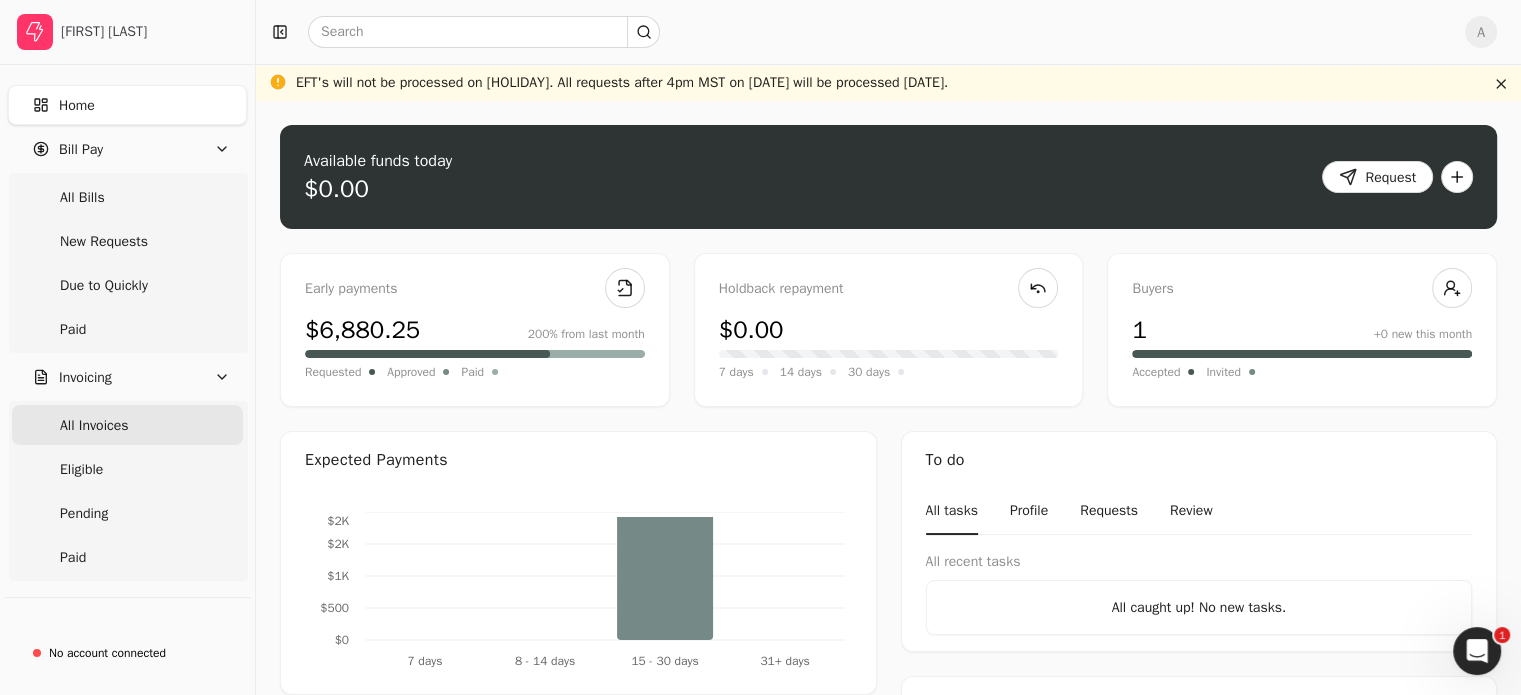 click on "All Invoices" at bounding box center (94, 425) 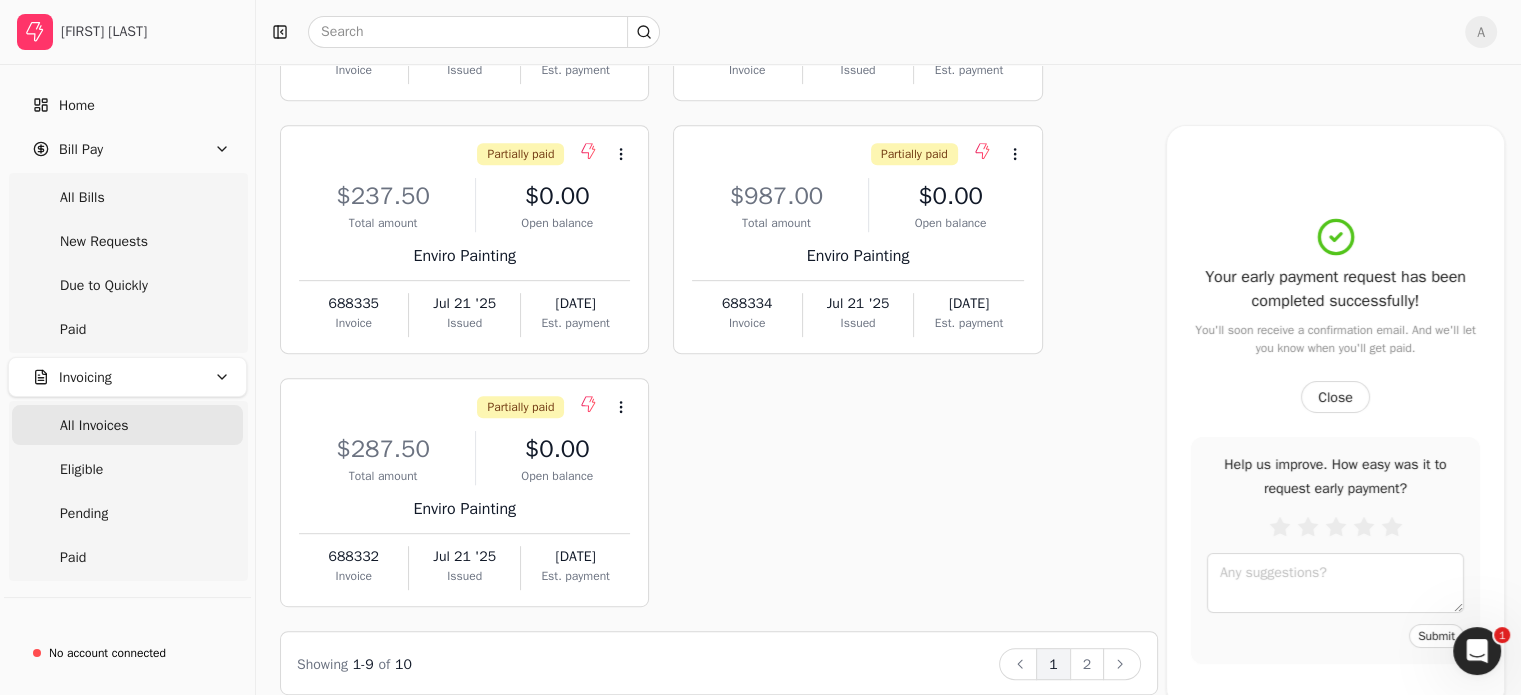 scroll, scrollTop: 892, scrollLeft: 0, axis: vertical 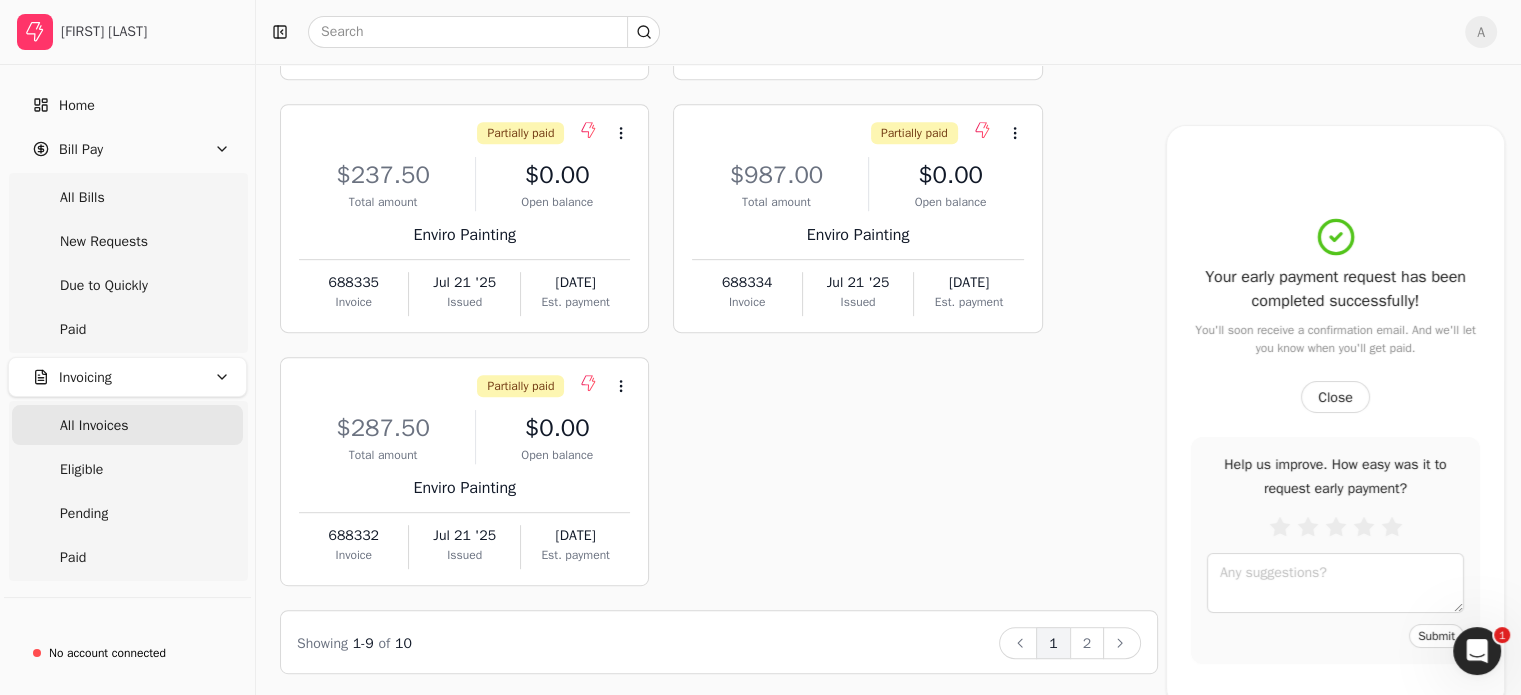drag, startPoint x: 1532, startPoint y: 292, endPoint x: 28, endPoint y: 43, distance: 1524.4727 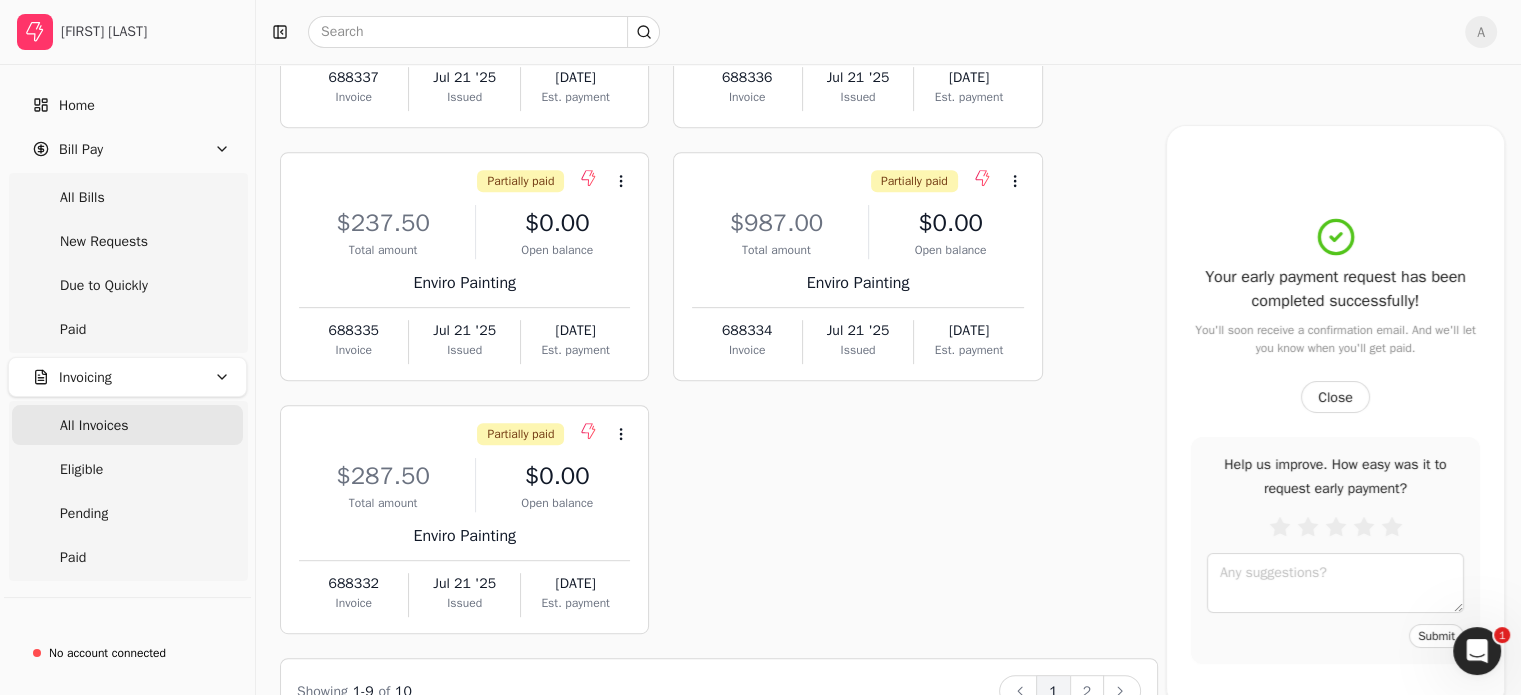 scroll, scrollTop: 892, scrollLeft: 0, axis: vertical 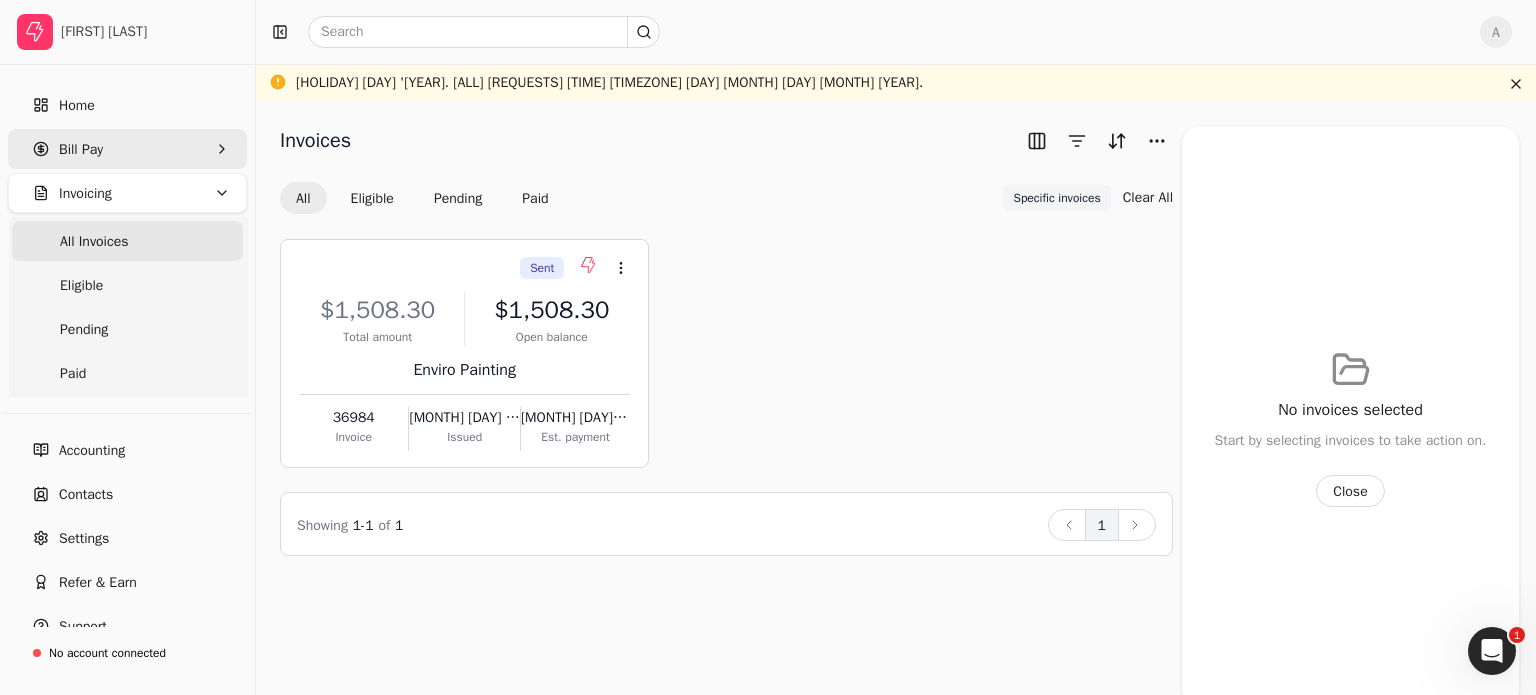 click on "Bill Pay" at bounding box center (81, 149) 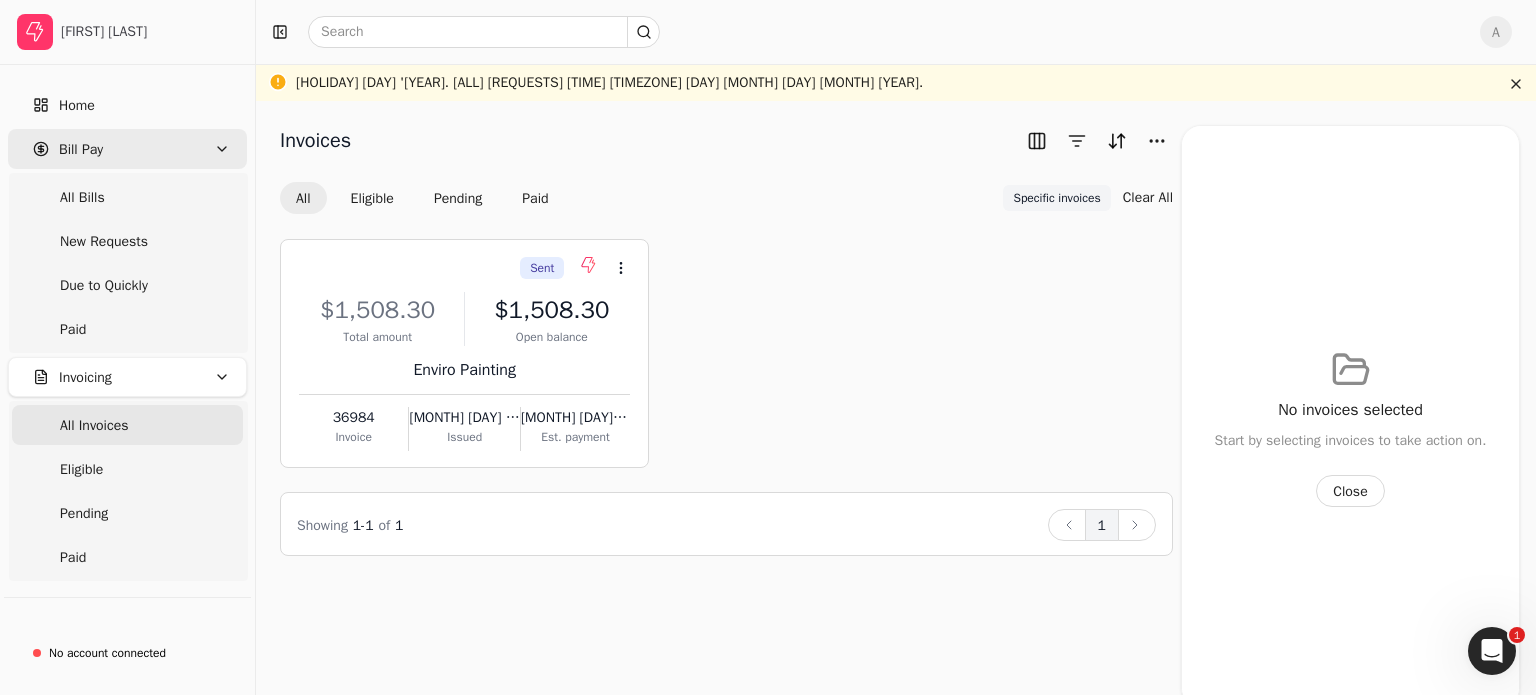 click on "Bill Pay" at bounding box center (81, 149) 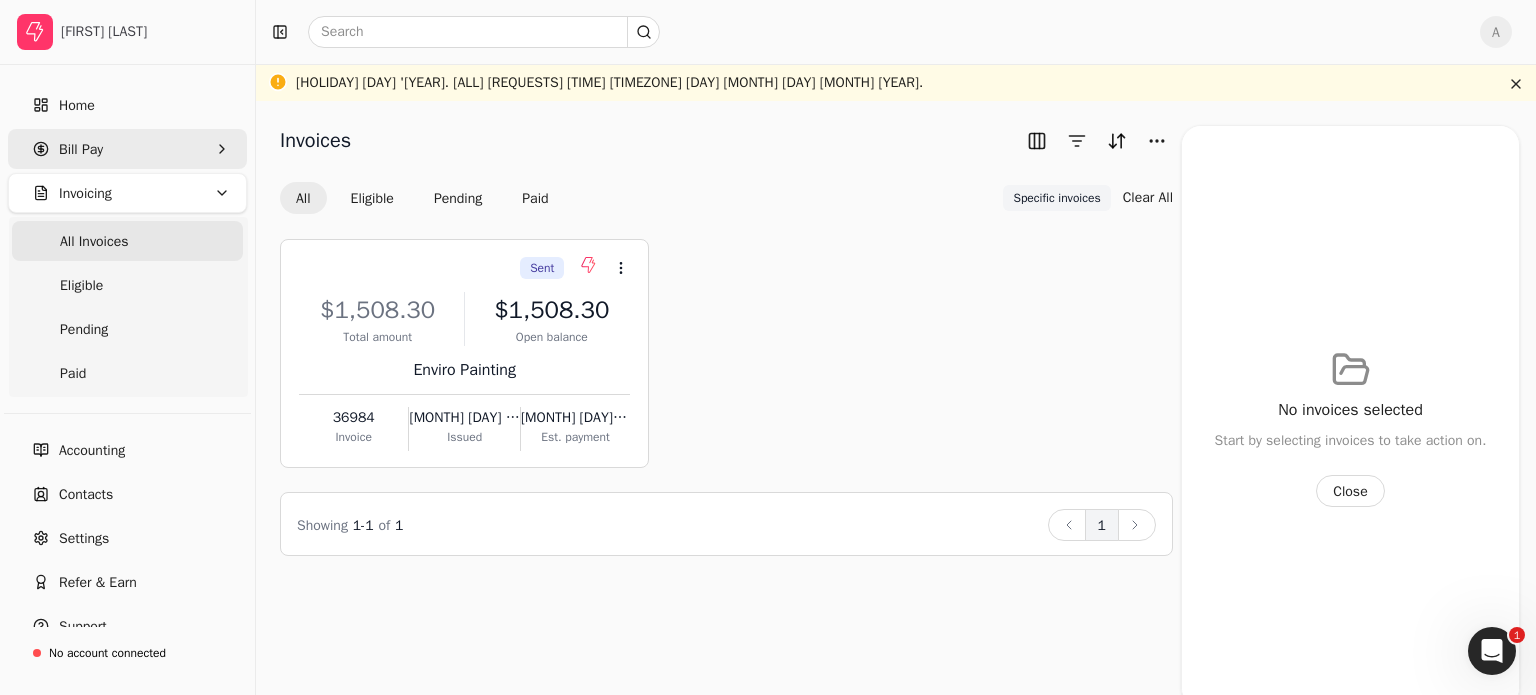 click on "Bill Pay" at bounding box center (81, 149) 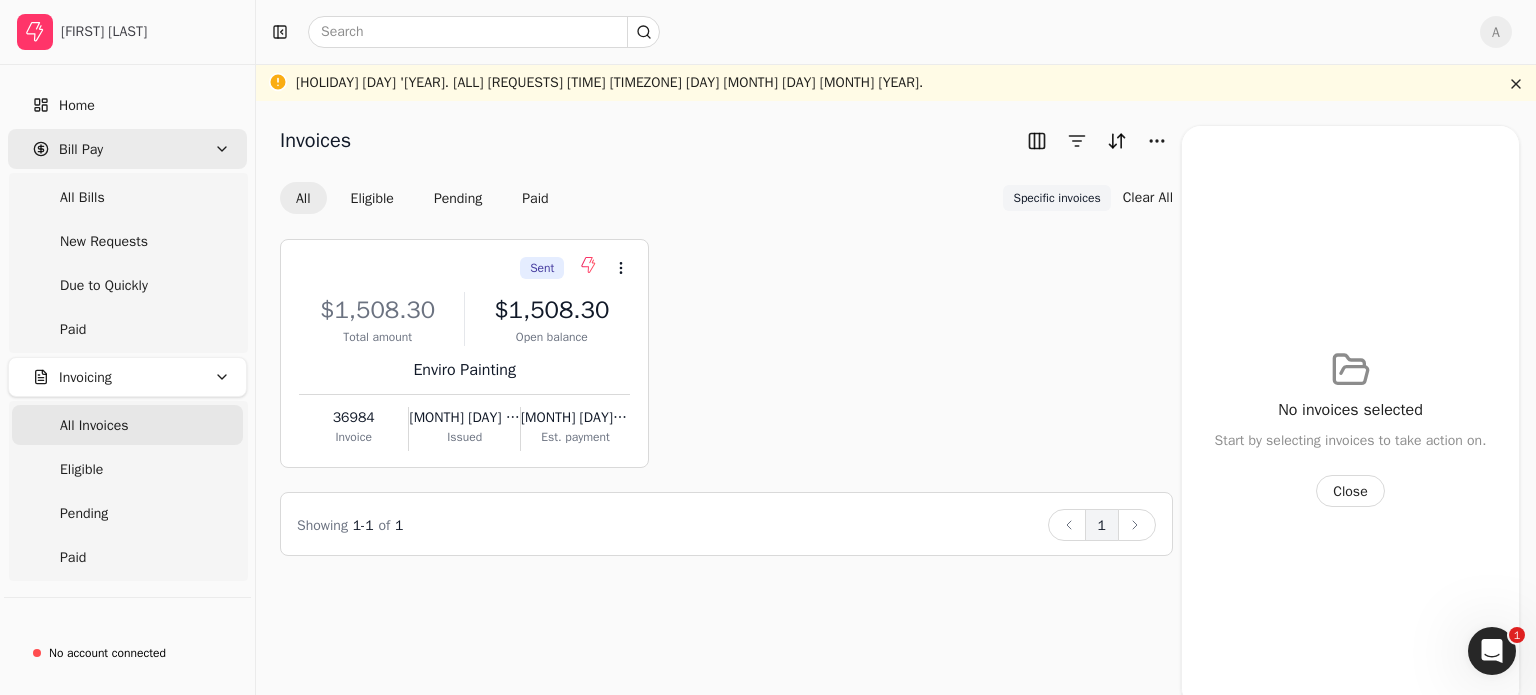click on "Bill Pay" at bounding box center [81, 149] 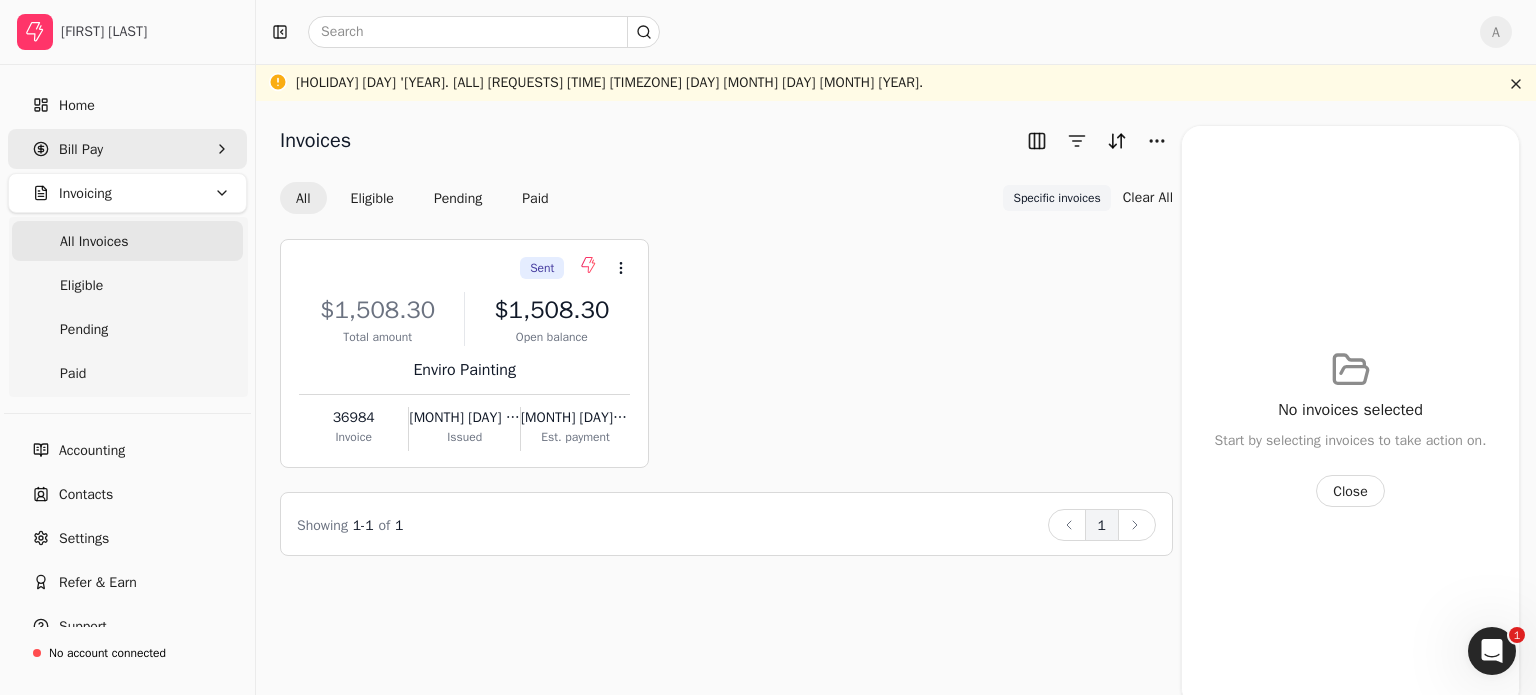 click on "Bill Pay" at bounding box center [81, 149] 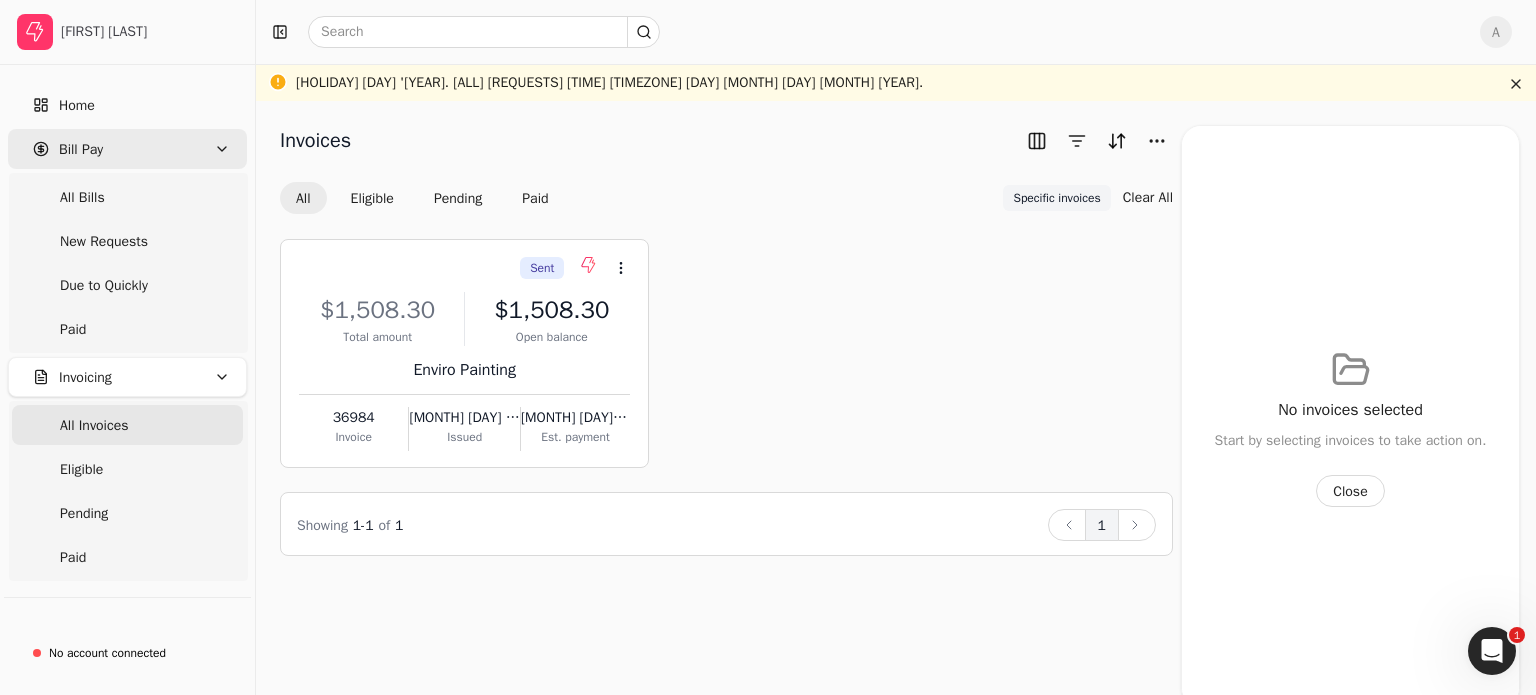 click on "Bill Pay" at bounding box center (81, 149) 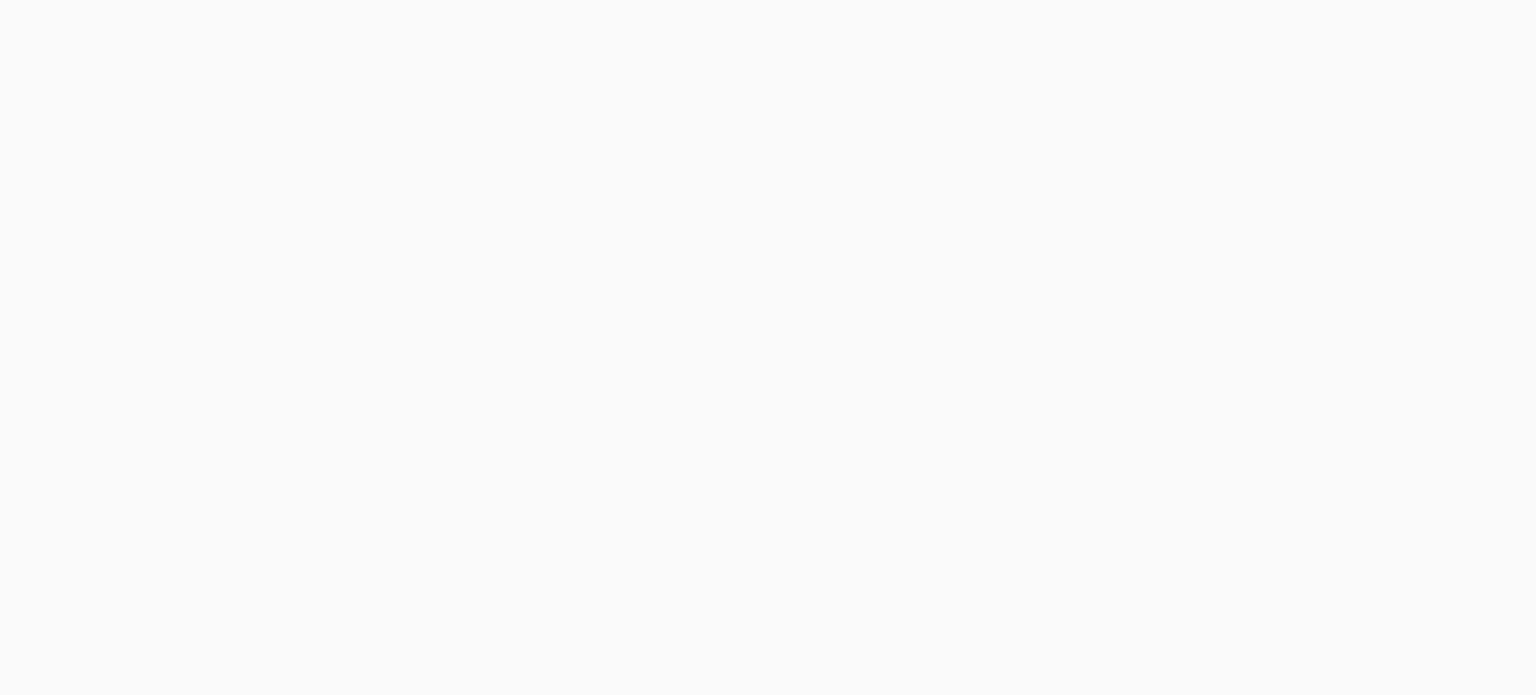 scroll, scrollTop: 0, scrollLeft: 0, axis: both 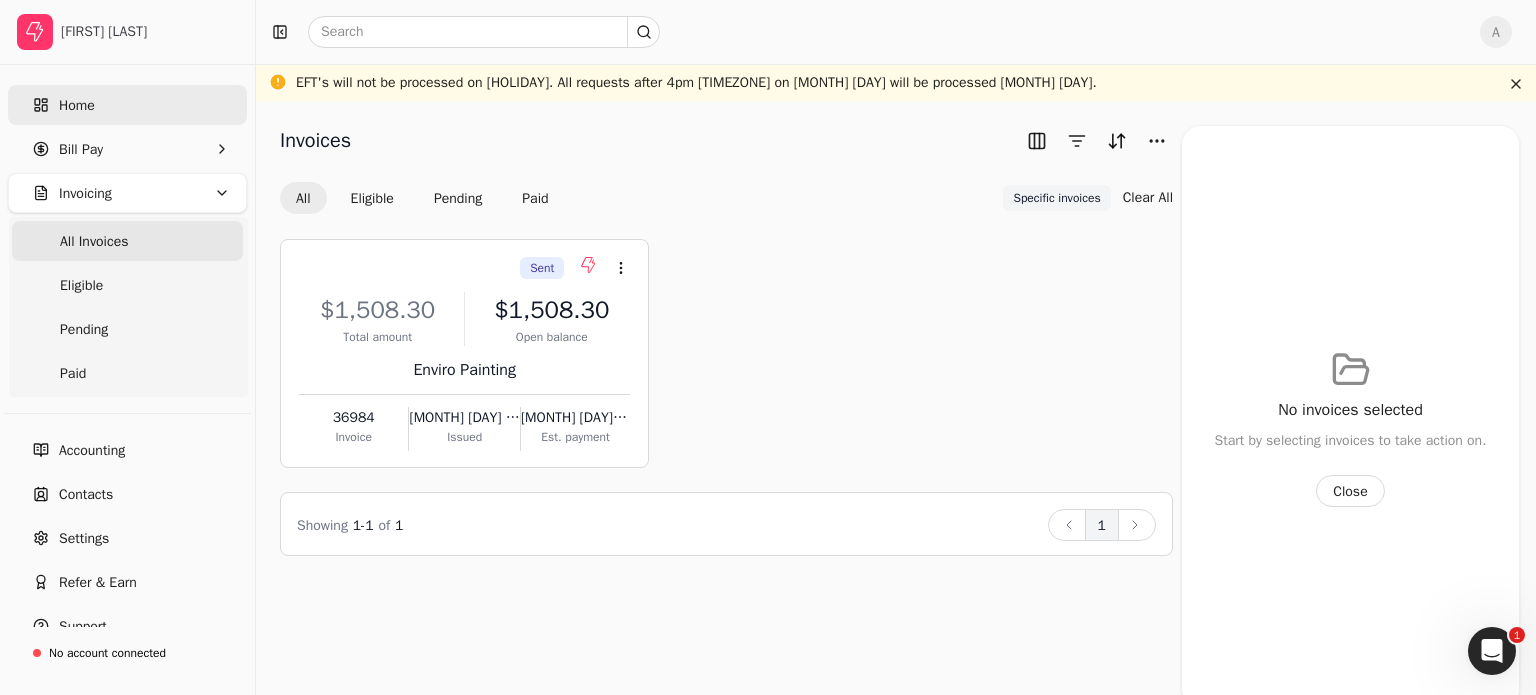 click on "Home" at bounding box center (127, 105) 